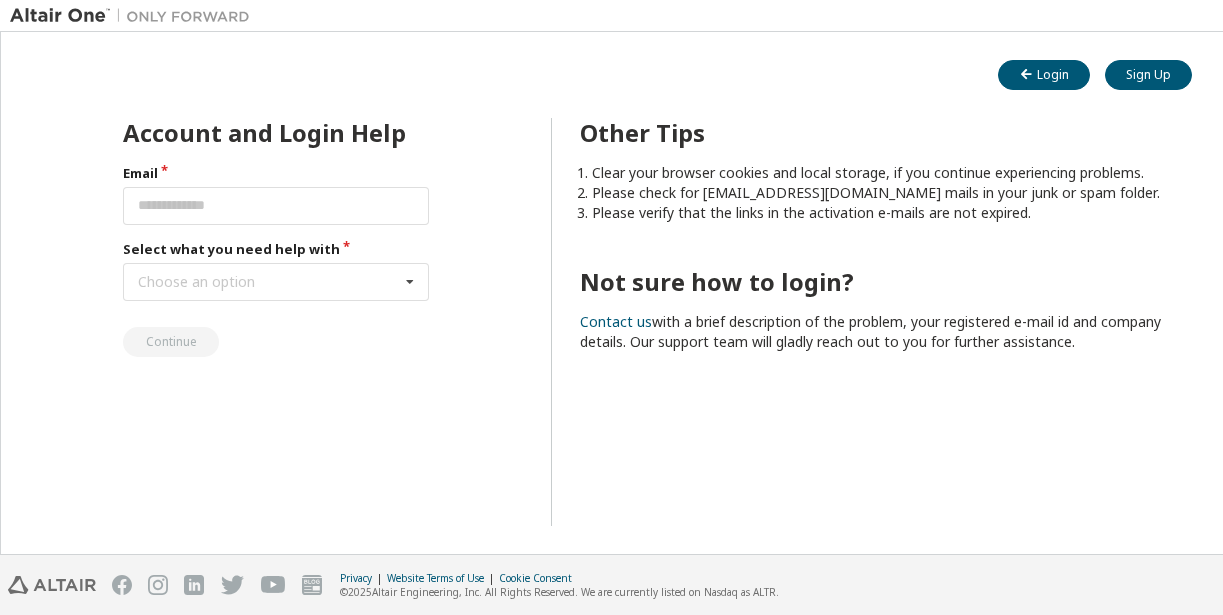 scroll, scrollTop: 0, scrollLeft: 0, axis: both 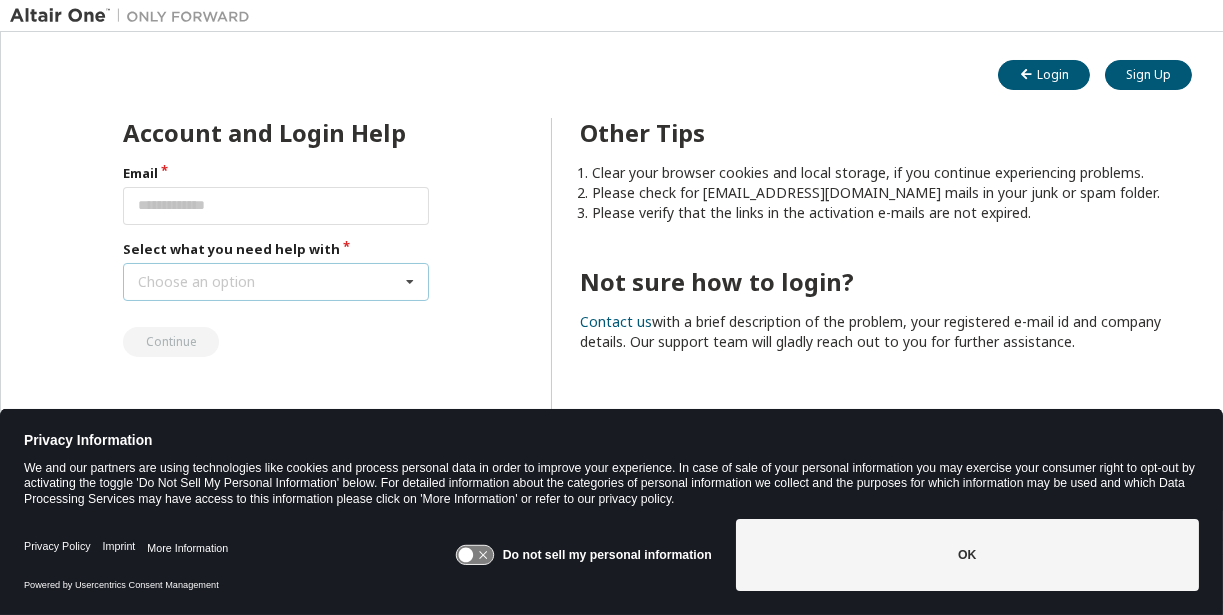 click at bounding box center [410, 282] 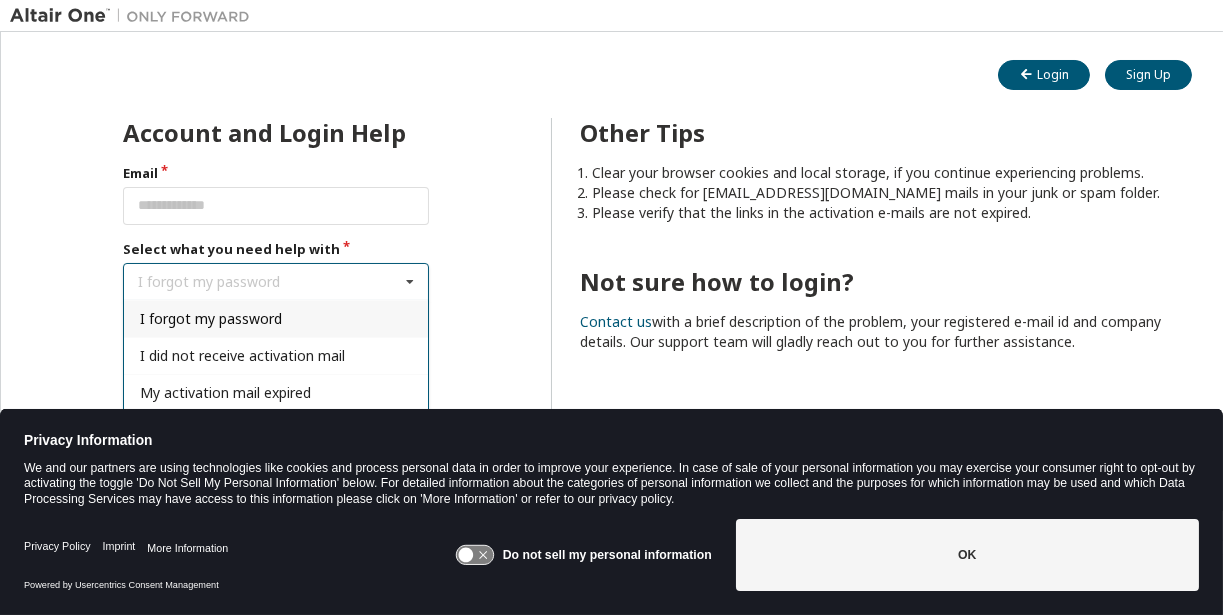 scroll, scrollTop: 12, scrollLeft: 0, axis: vertical 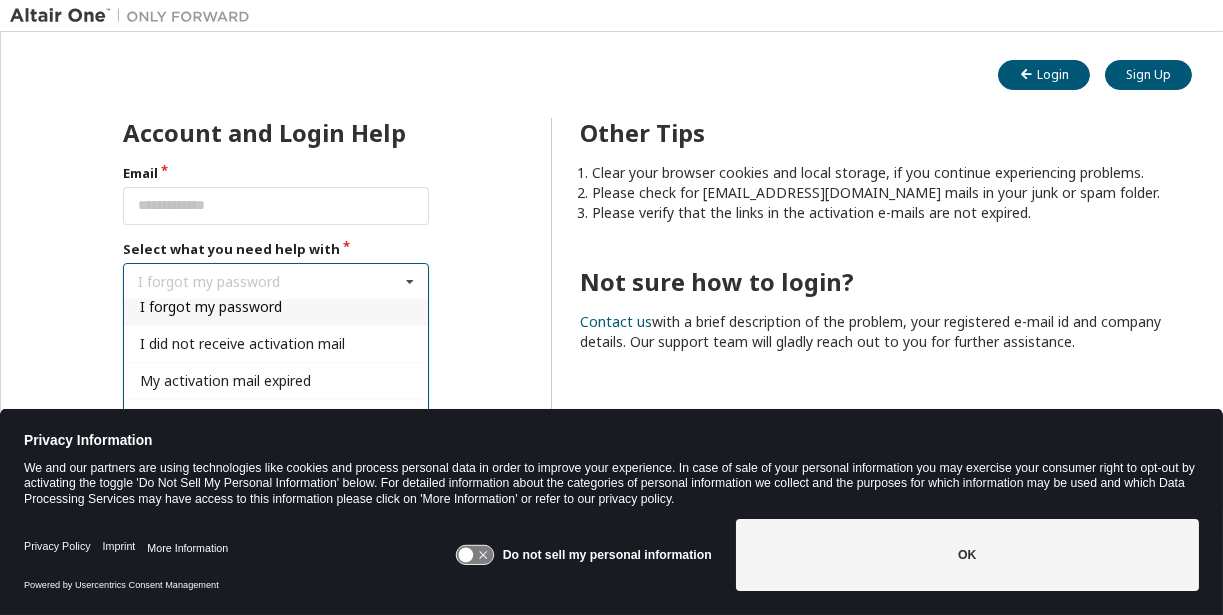 click on "Other Tips Clear your browser cookies and local storage, if you continue experiencing problems. Please check for [EMAIL_ADDRESS][DOMAIN_NAME] mails in your junk or spam folder. Please verify that the links in the activation e-mails are not expired. Not sure how to login? Contact us  with a brief description of the problem, your registered e-mail id and company details. Our support team will gladly reach out to you for further assistance." at bounding box center (856, 322) 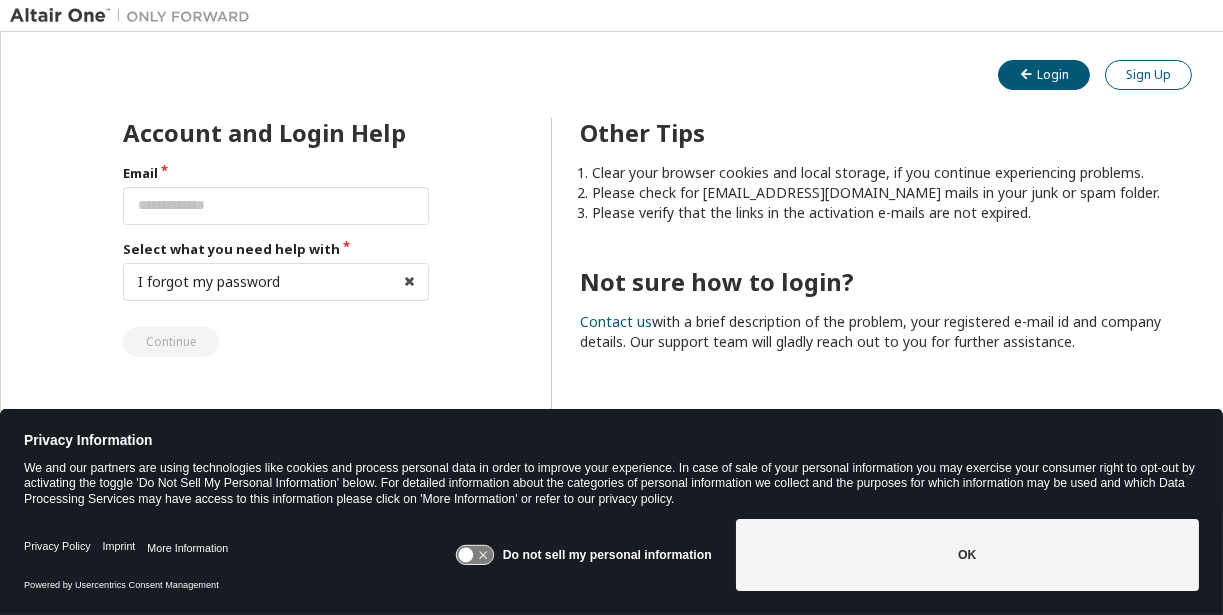 click on "Sign Up" at bounding box center (1148, 75) 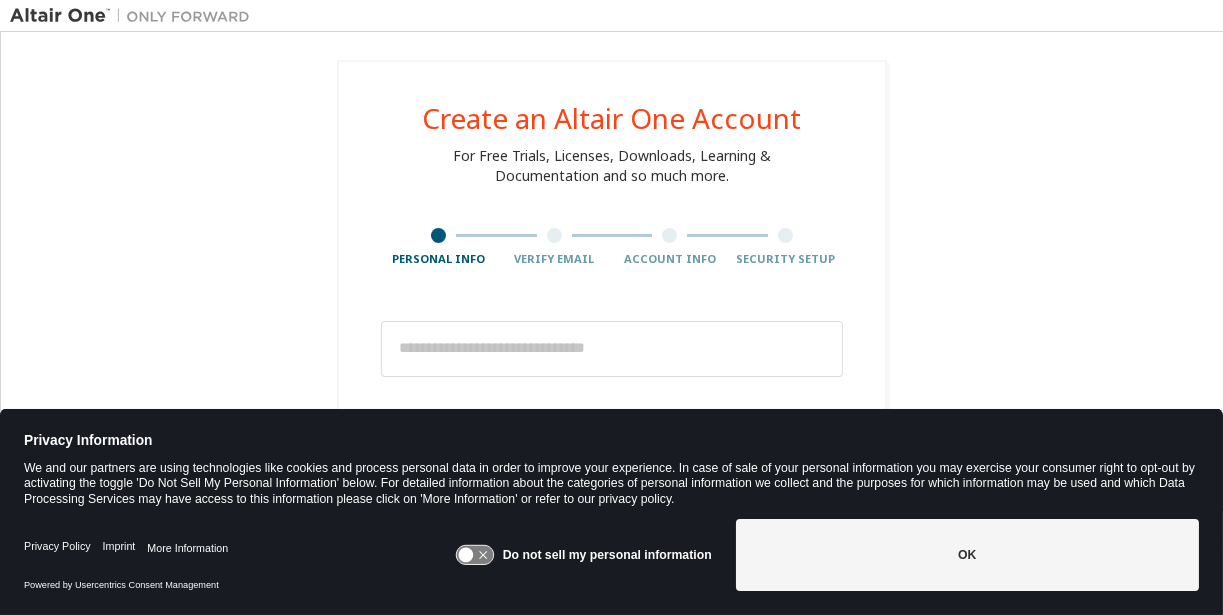click 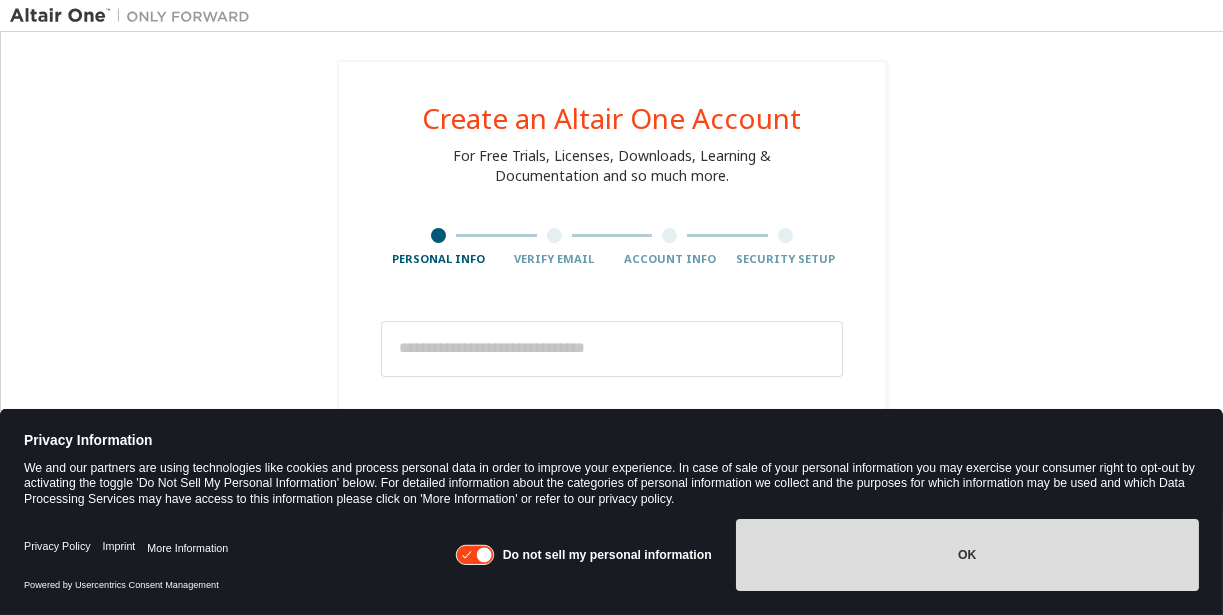 click on "OK" at bounding box center [967, 555] 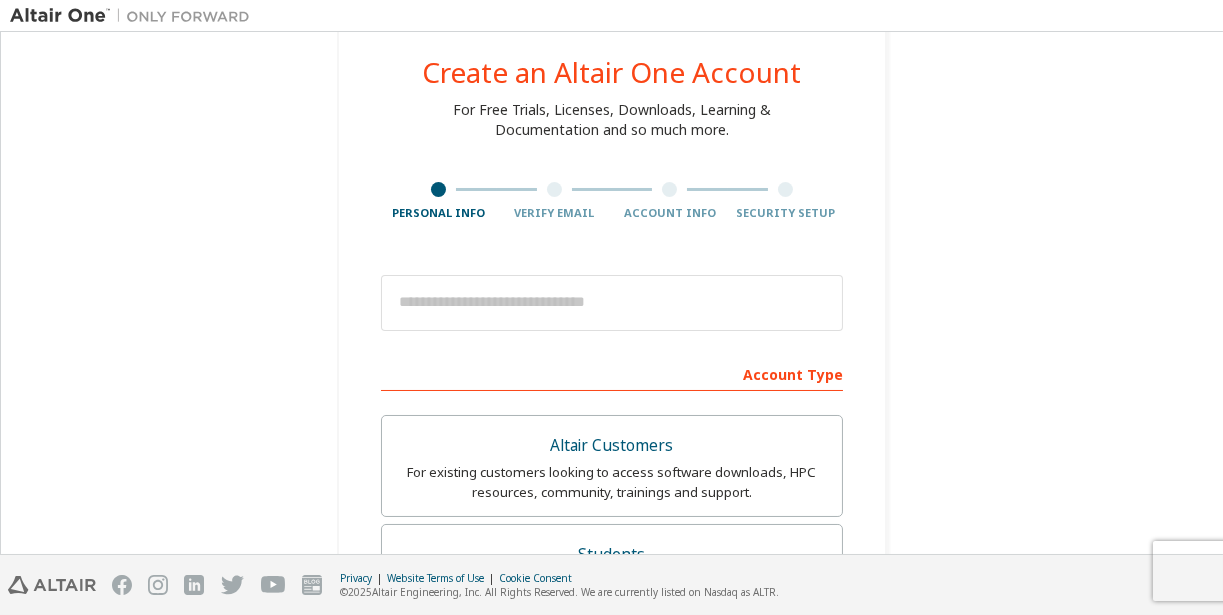 scroll, scrollTop: 2, scrollLeft: 0, axis: vertical 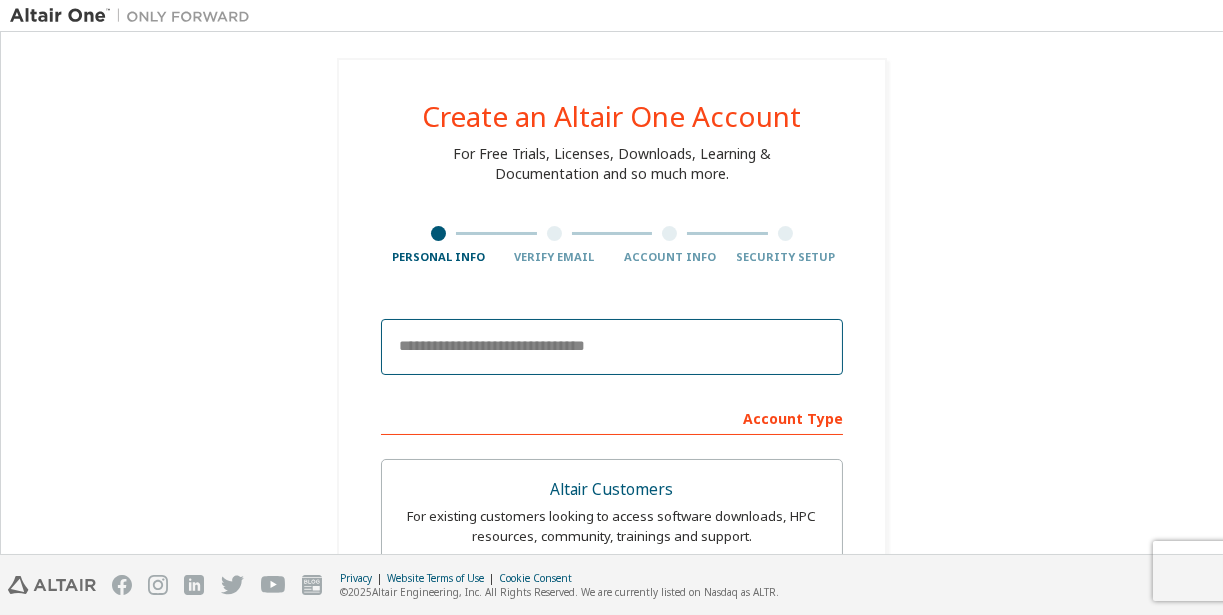 click at bounding box center (612, 347) 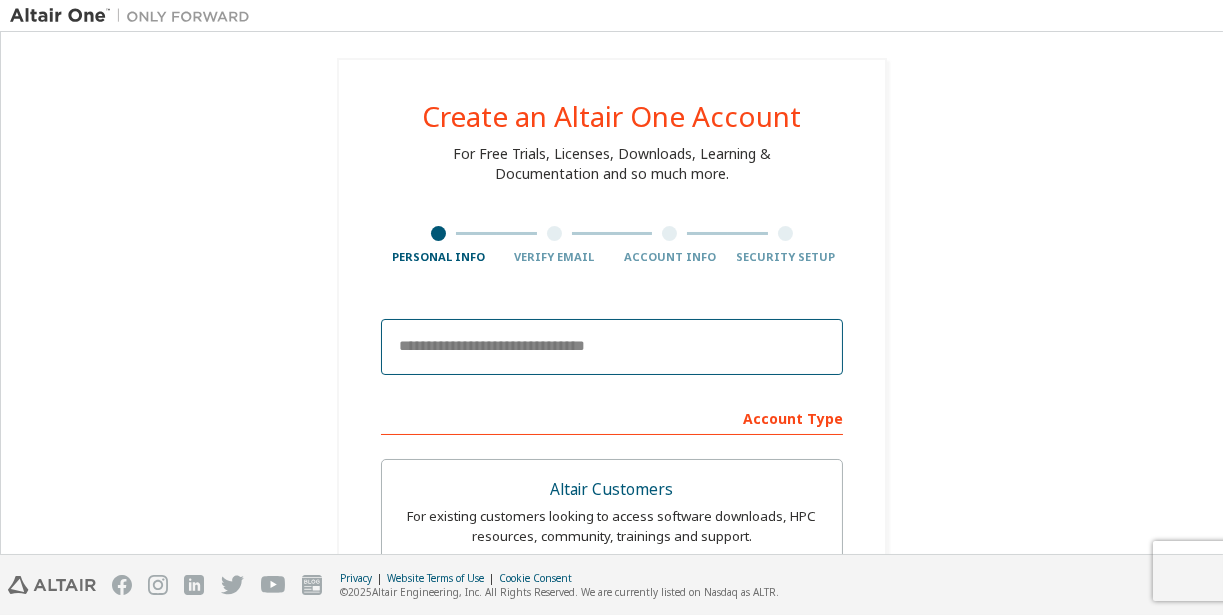 type on "**********" 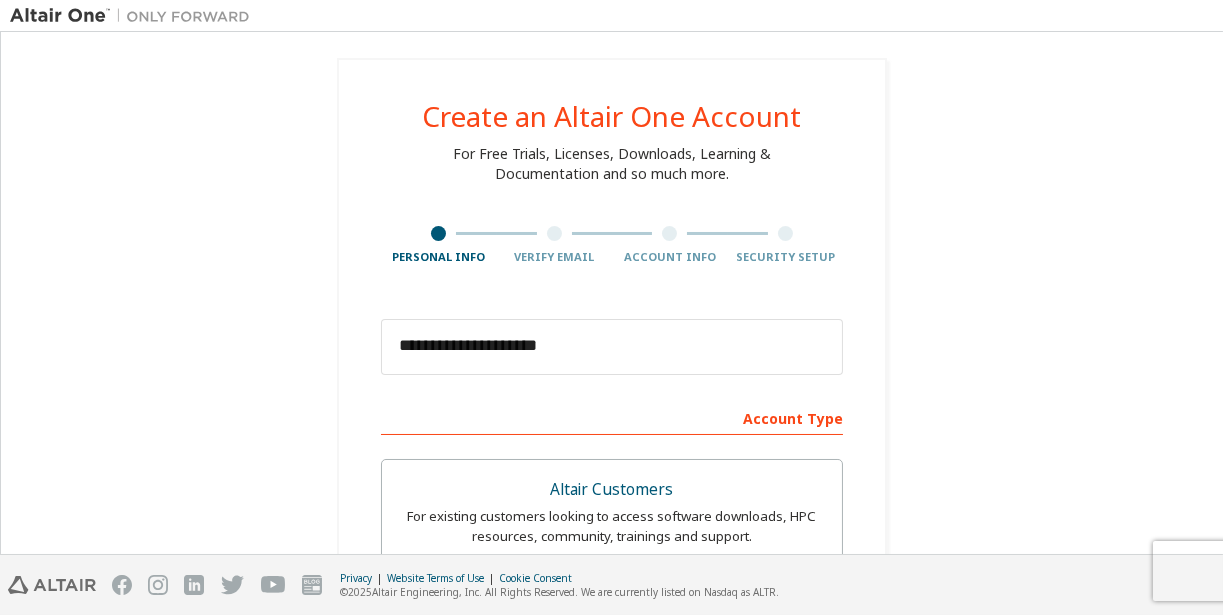type on "******" 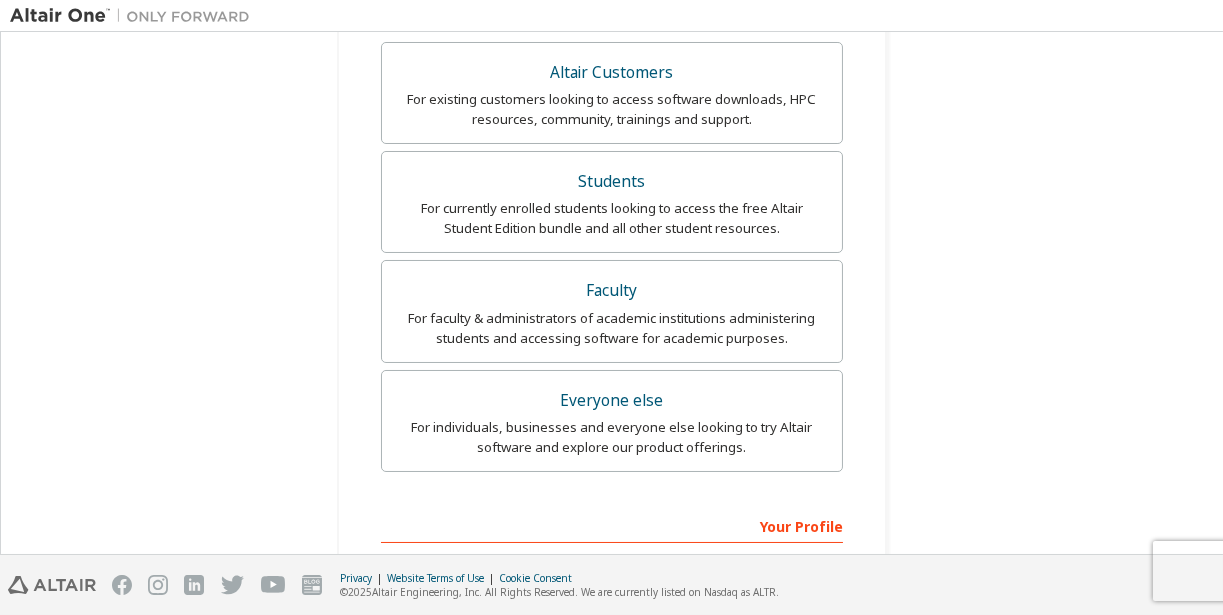scroll, scrollTop: 500, scrollLeft: 0, axis: vertical 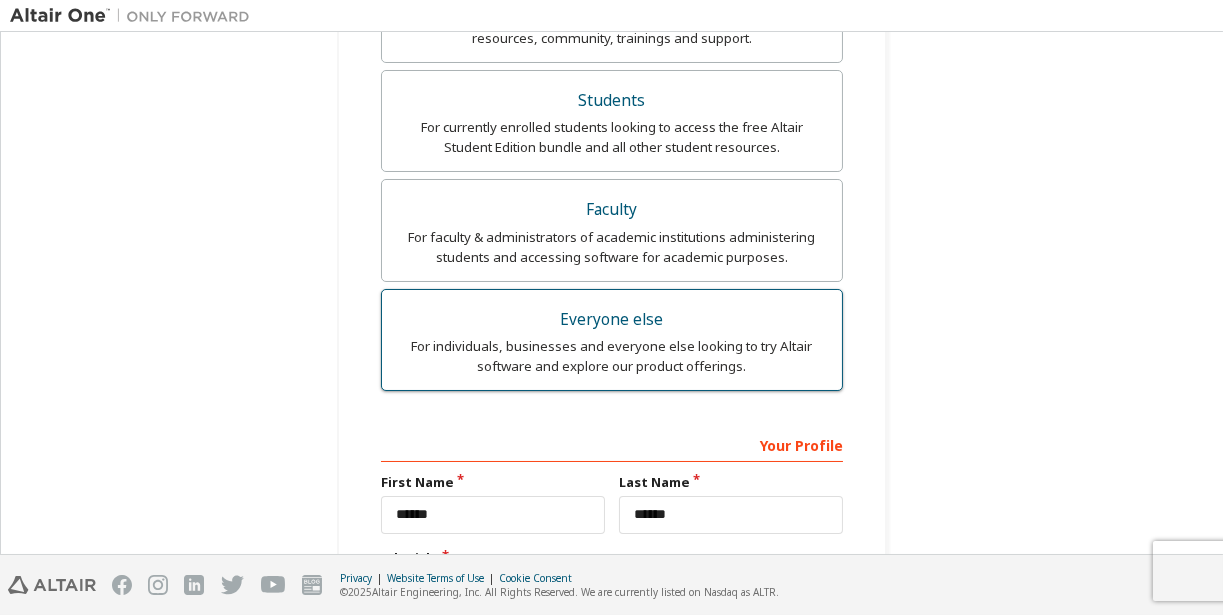 click on "Everyone else" at bounding box center [612, 320] 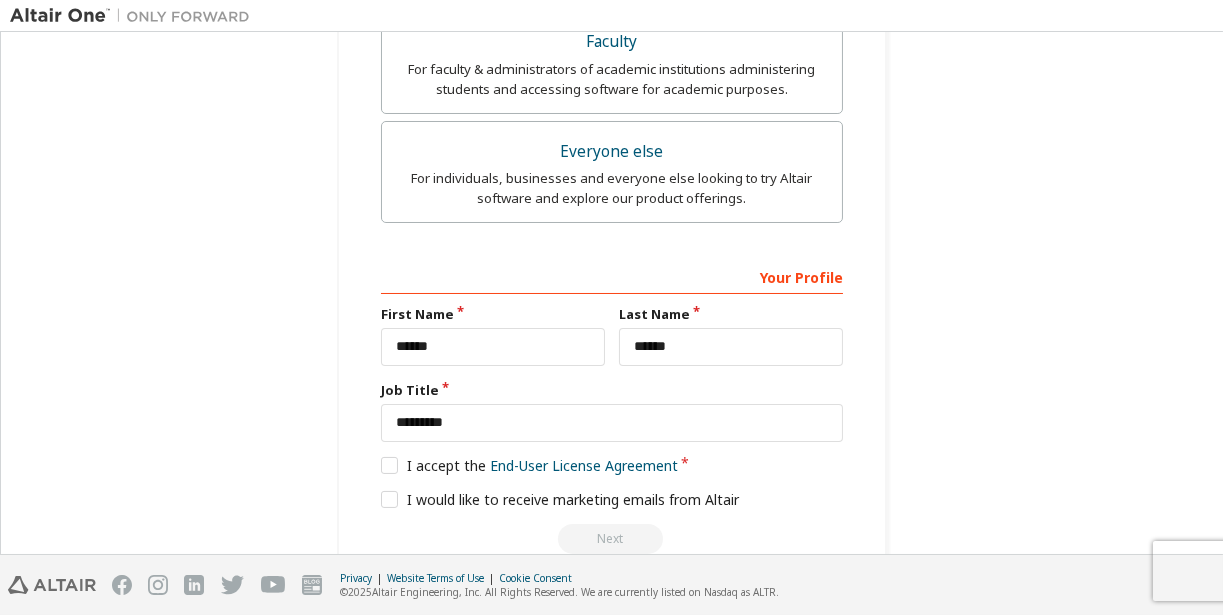 scroll, scrollTop: 696, scrollLeft: 0, axis: vertical 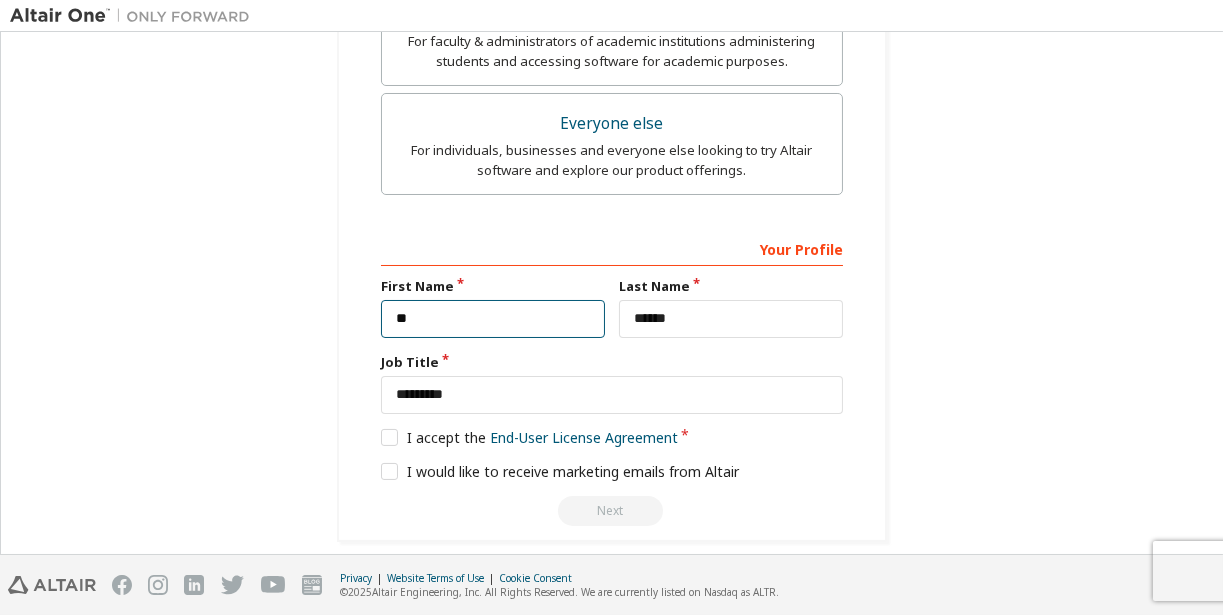 type on "*" 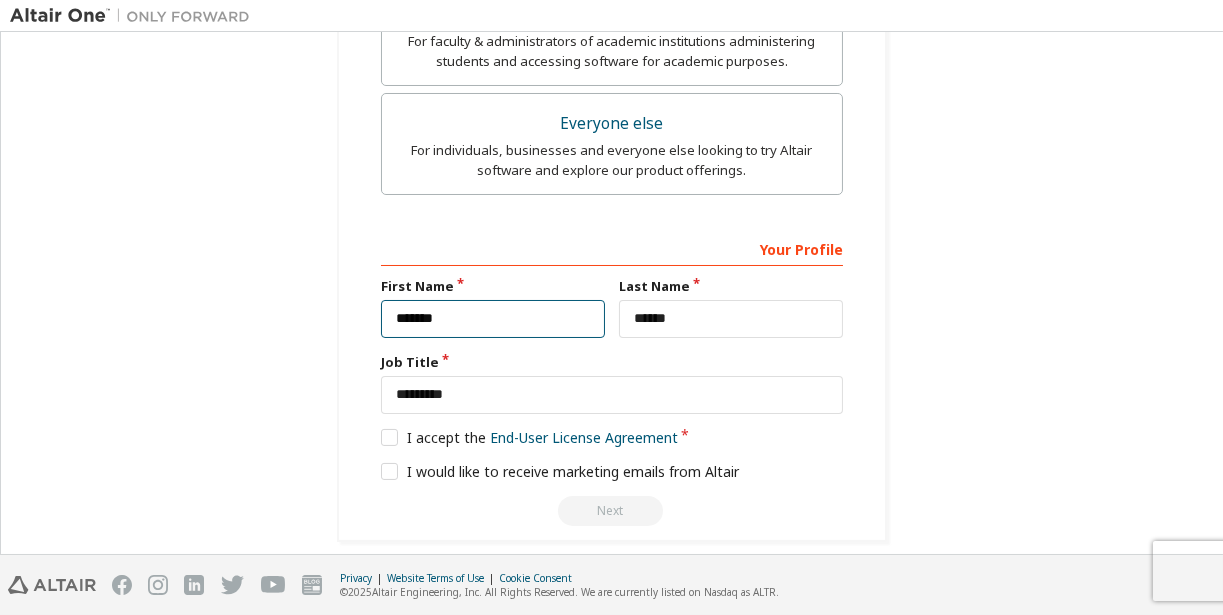 type on "*******" 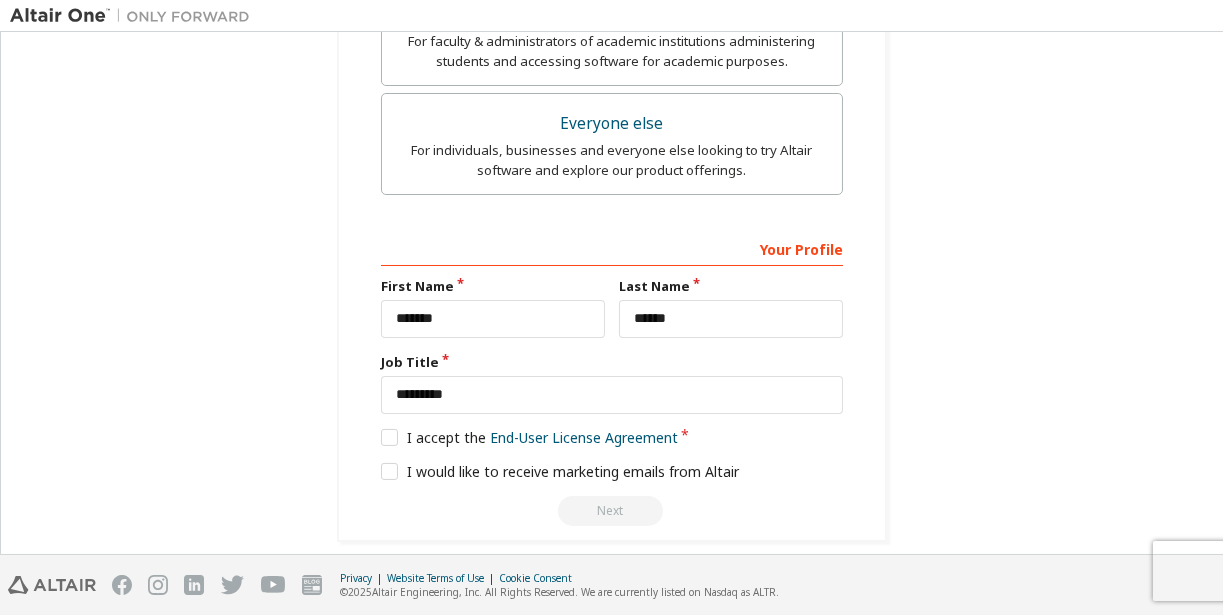 click on "**********" at bounding box center (612, -47) 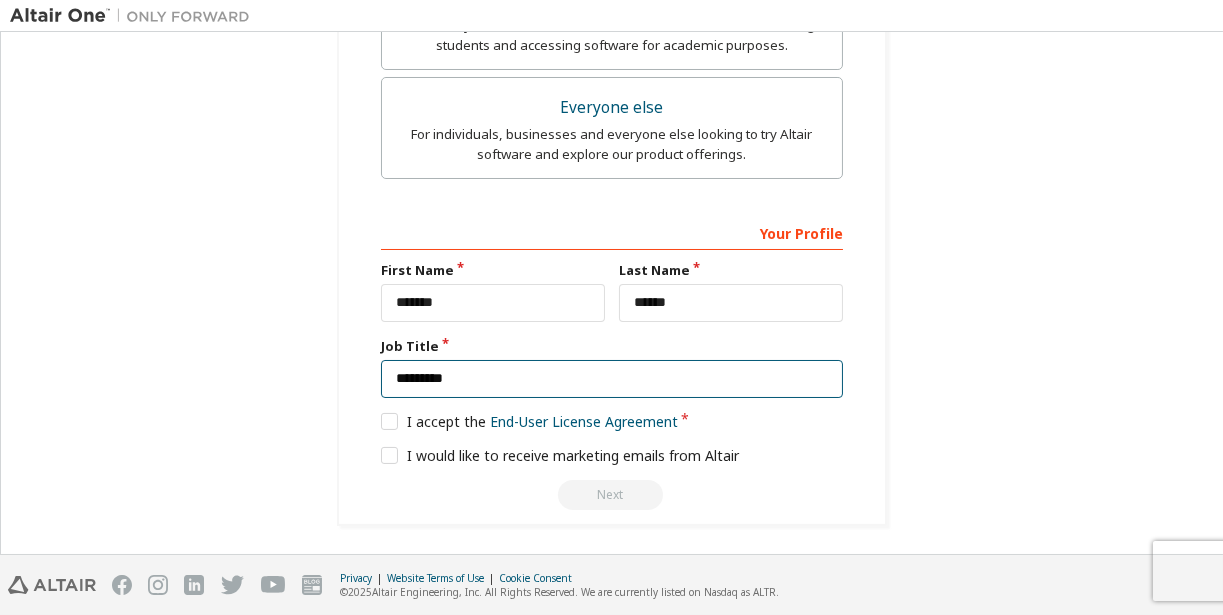 click on "*********" at bounding box center [612, 379] 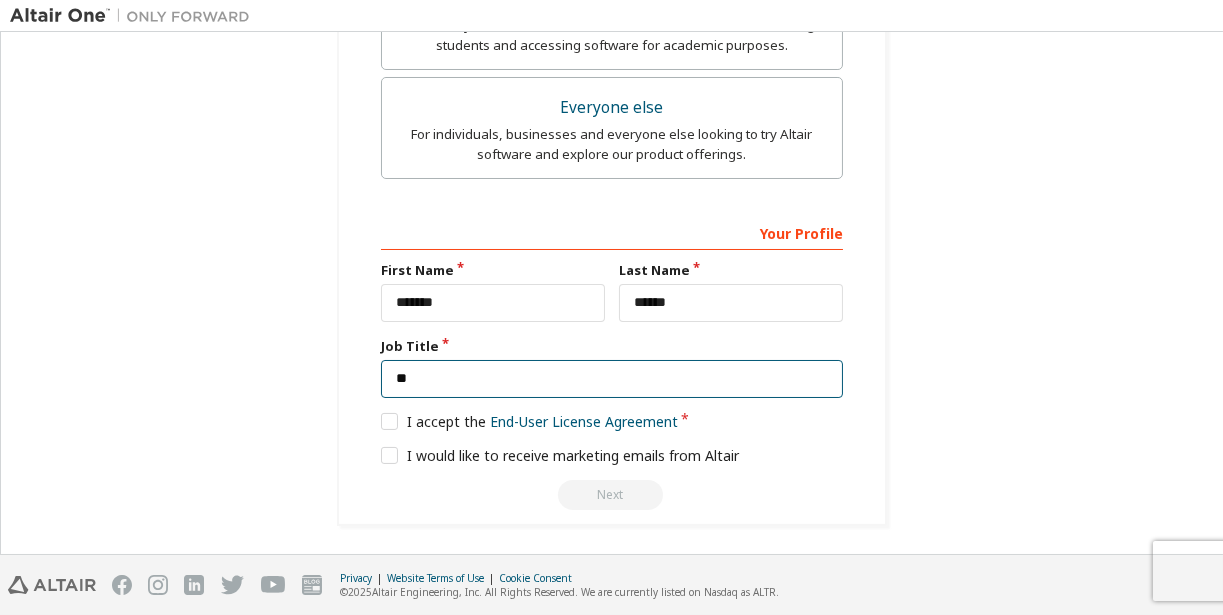 type on "*" 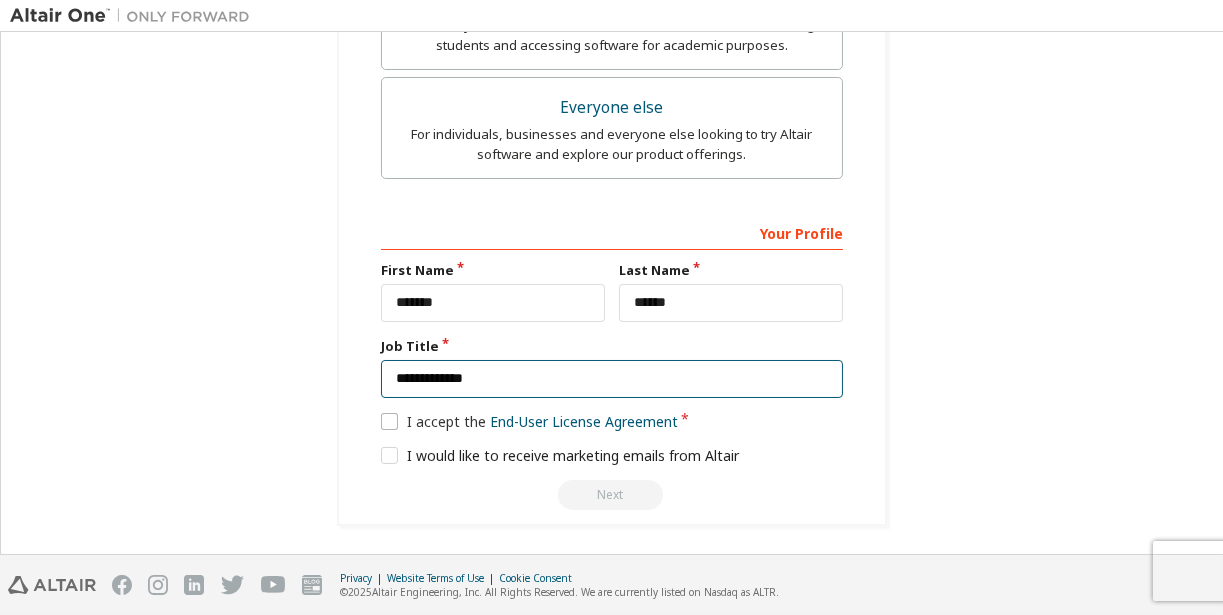 type on "**********" 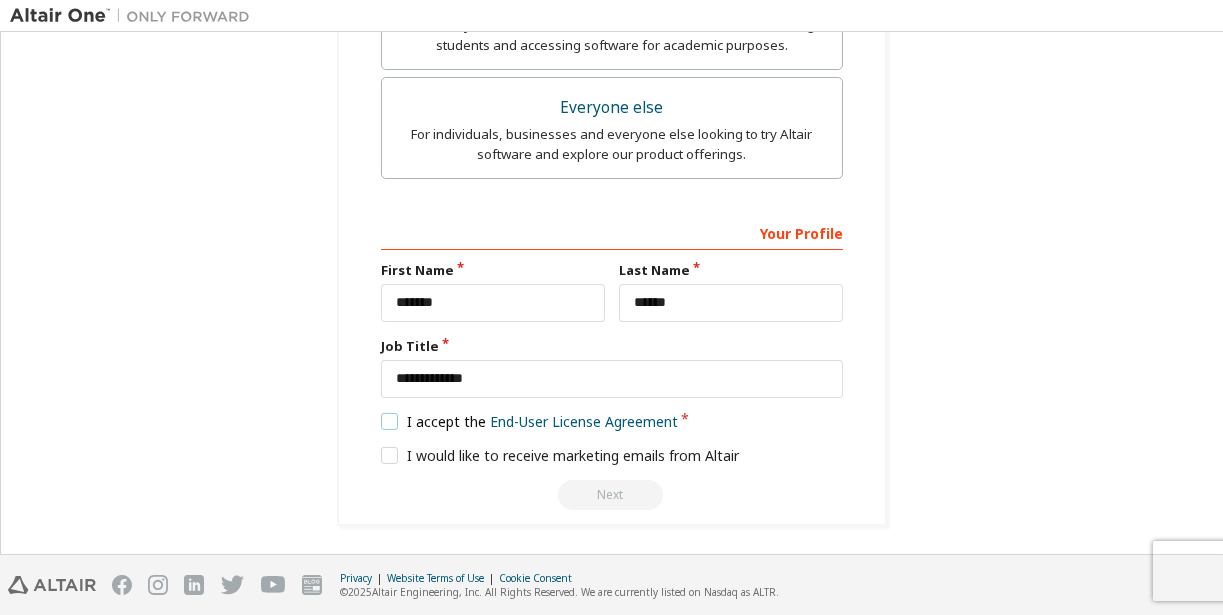 click on "I accept the    End-User License Agreement" at bounding box center [529, 421] 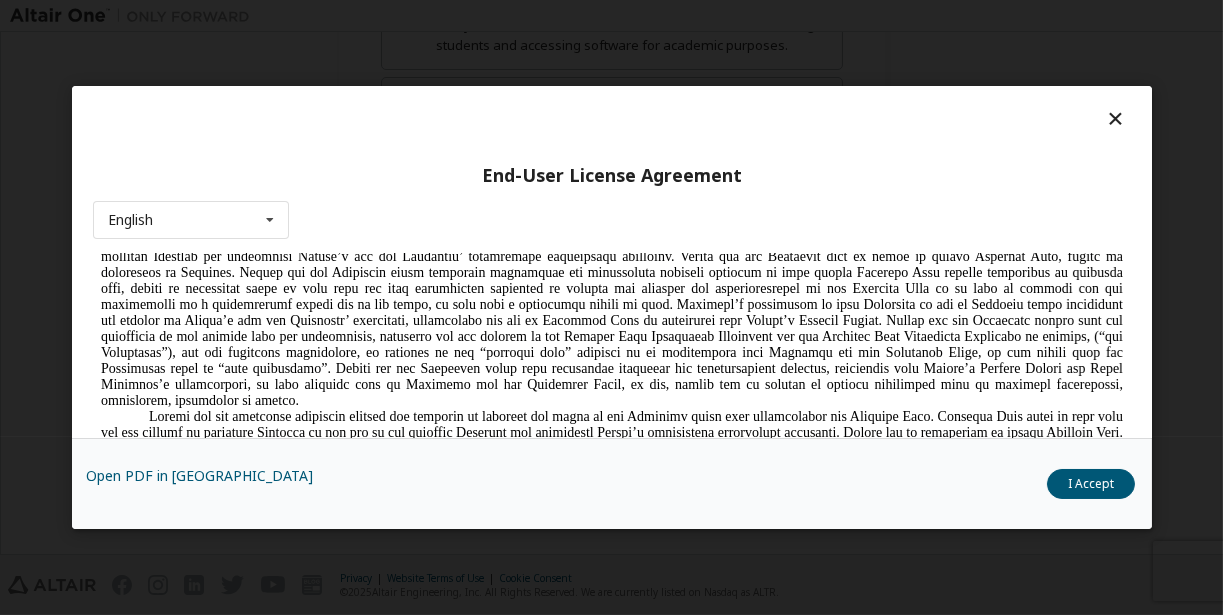 scroll, scrollTop: 2354, scrollLeft: 0, axis: vertical 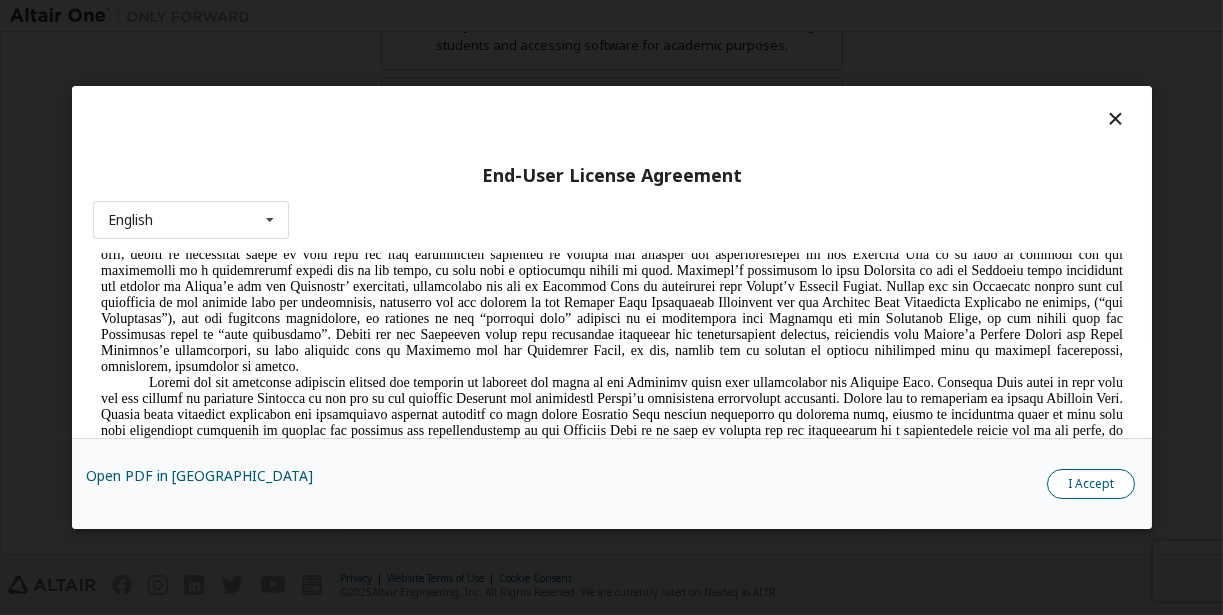 click on "I Accept" at bounding box center (1091, 484) 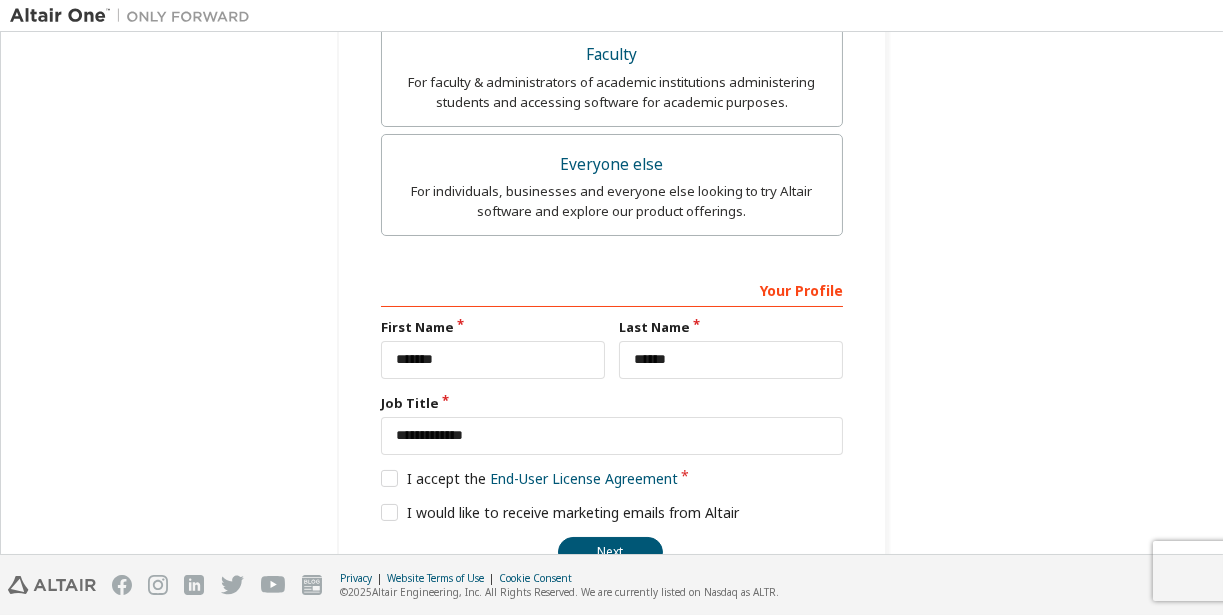 scroll, scrollTop: 729, scrollLeft: 0, axis: vertical 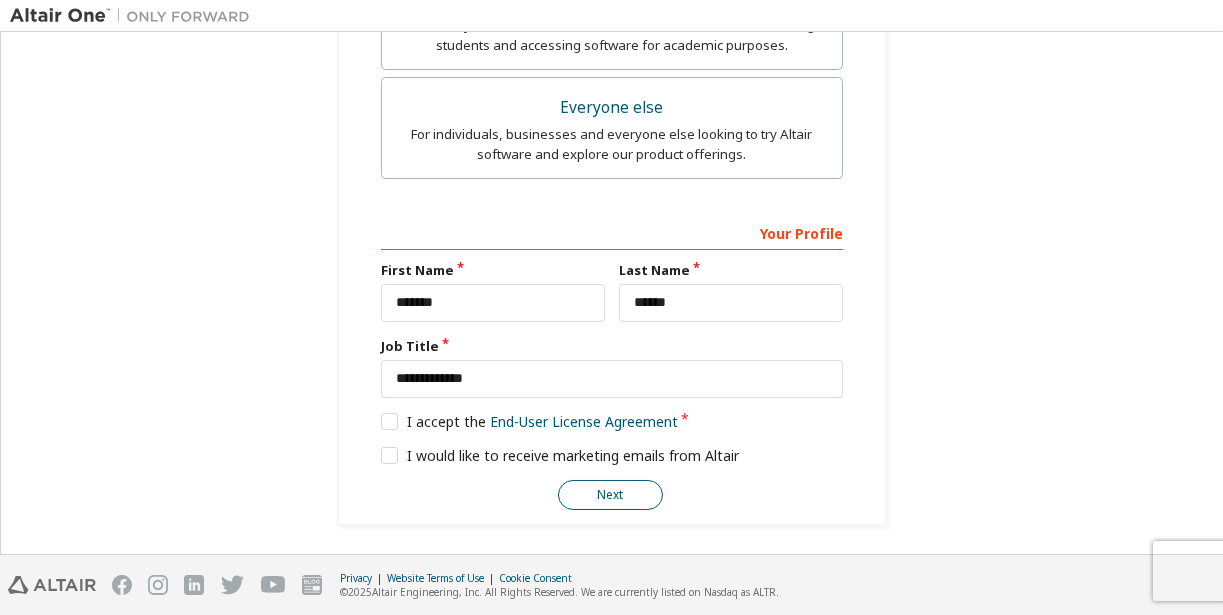 click on "Next" at bounding box center [610, 495] 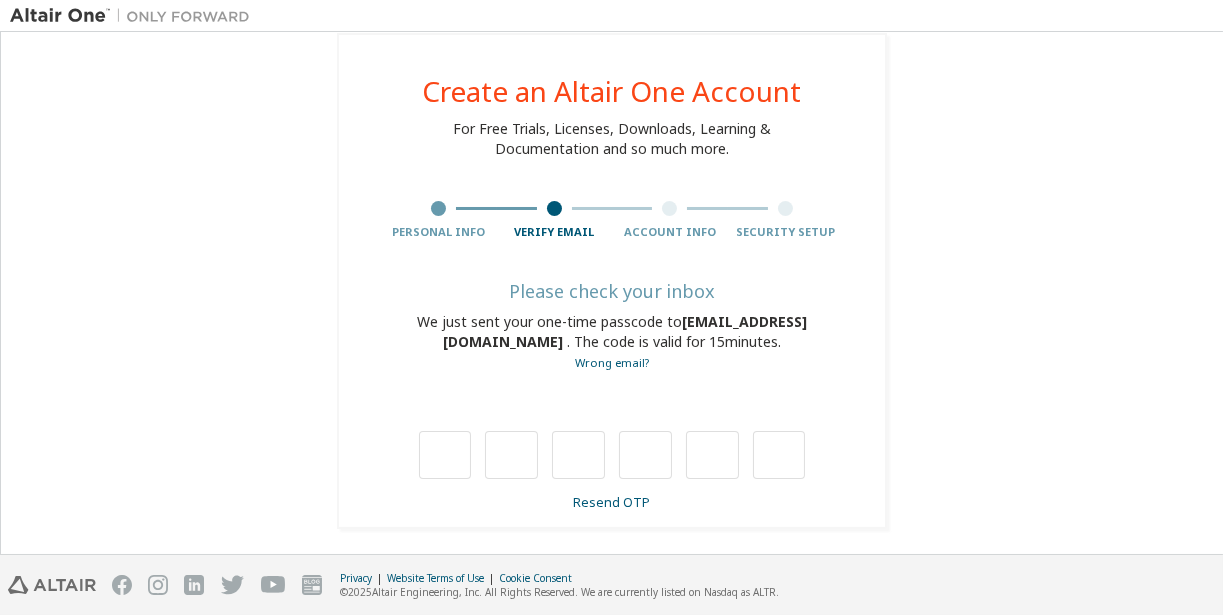 scroll, scrollTop: 0, scrollLeft: 0, axis: both 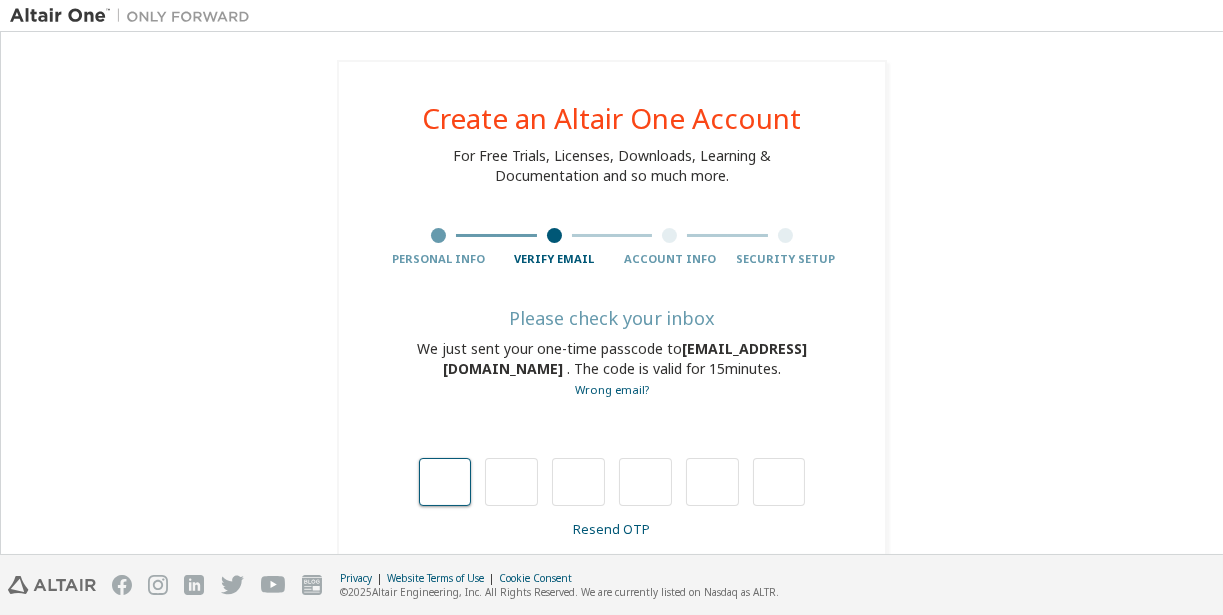 click at bounding box center [445, 482] 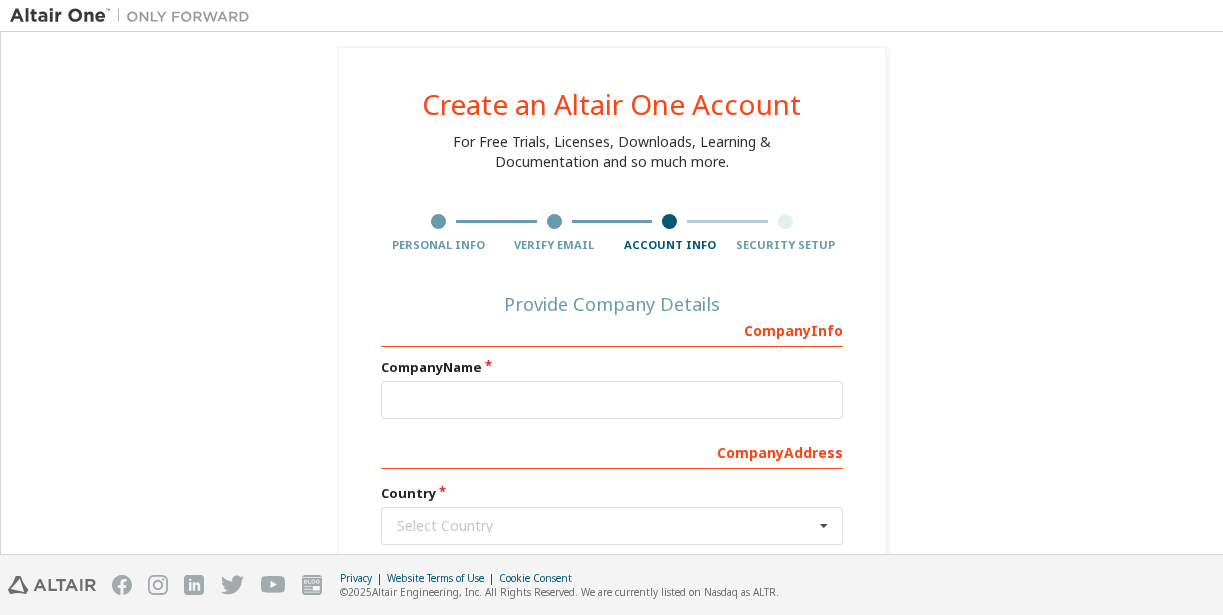 scroll, scrollTop: 0, scrollLeft: 0, axis: both 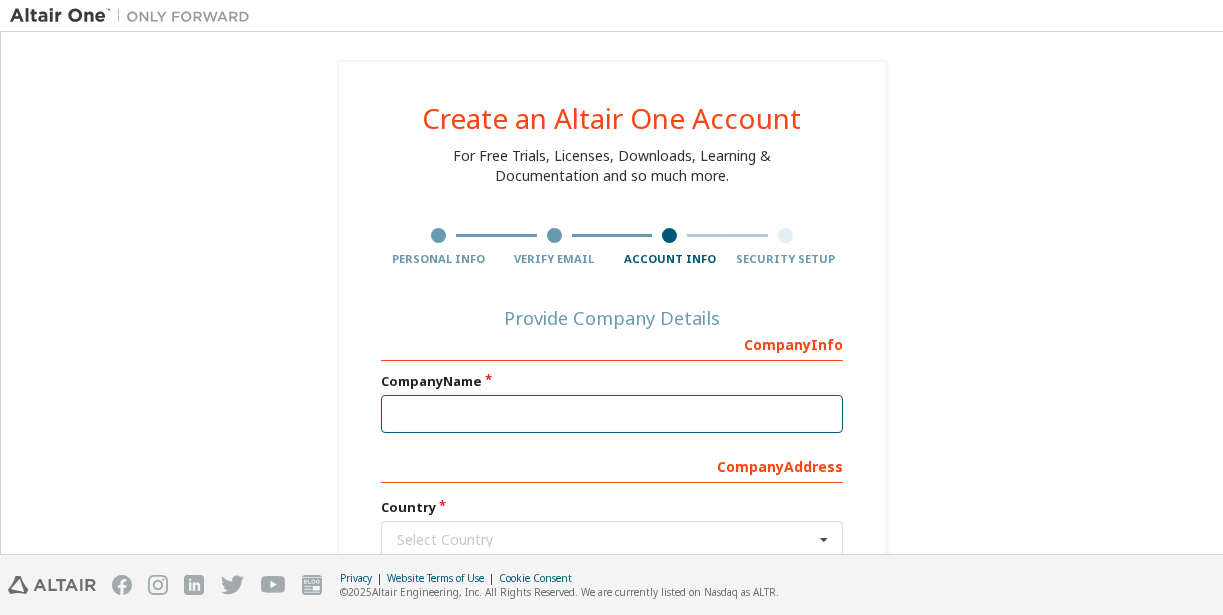 click at bounding box center [612, 414] 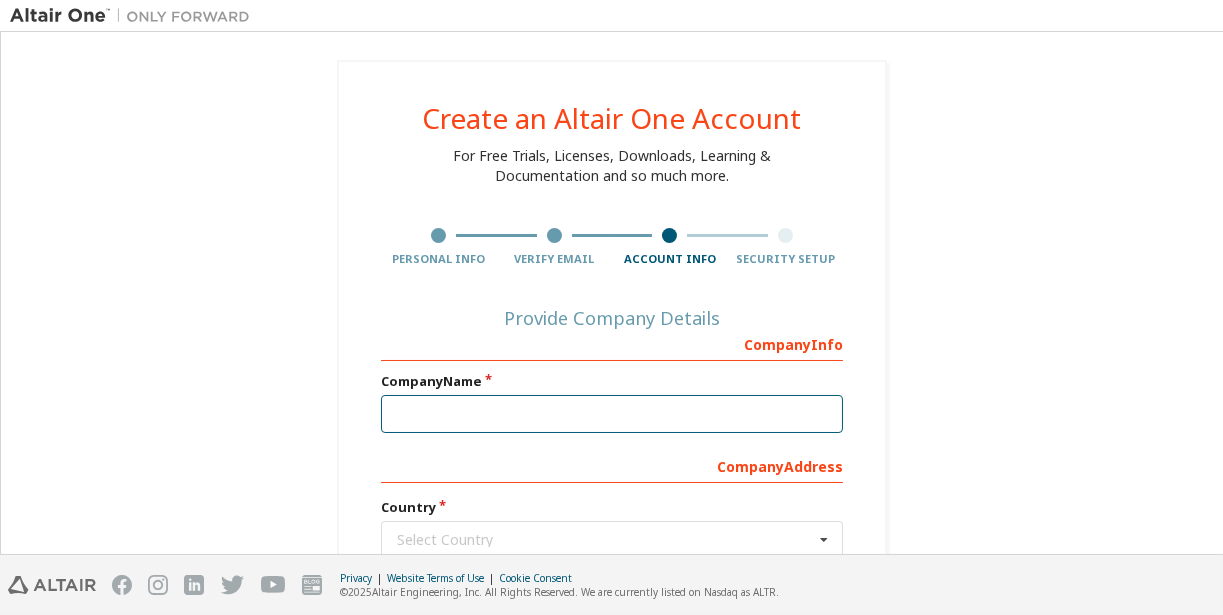 click at bounding box center (612, 414) 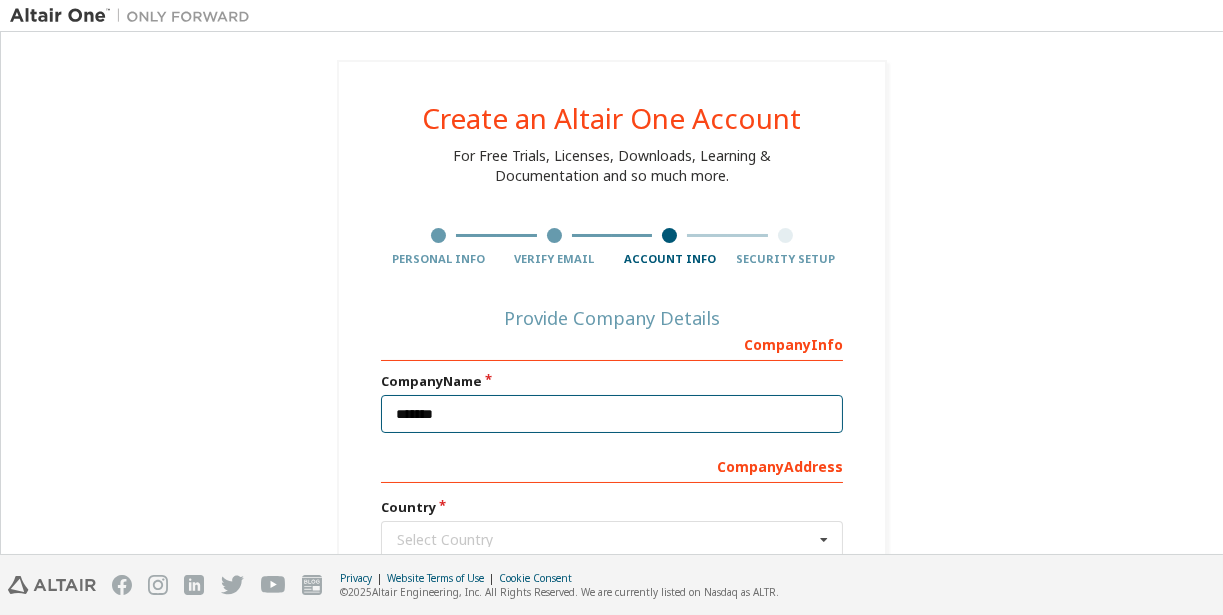 type on "*******" 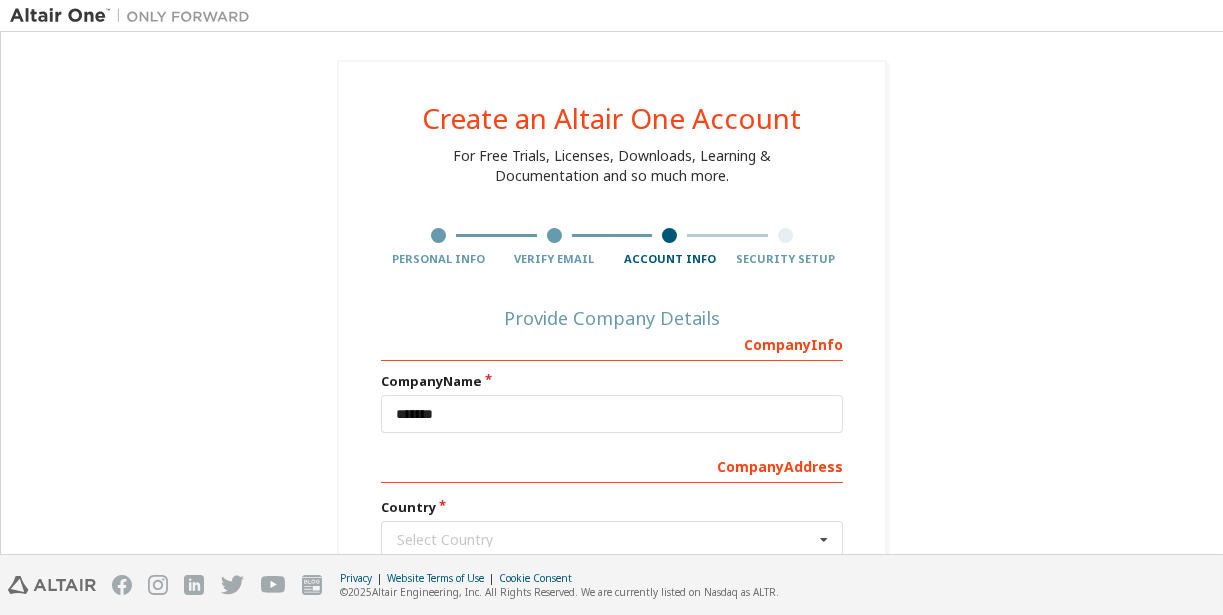 click on "Create an Altair One Account For Free Trials, Licenses, Downloads, Learning &  Documentation and so much more. Personal Info Verify Email Account Info Security Setup Provide Company Details Company  Info Company  Name ******* Company  Address Country Select Country [GEOGRAPHIC_DATA] [GEOGRAPHIC_DATA] [GEOGRAPHIC_DATA] [GEOGRAPHIC_DATA] [US_STATE] [GEOGRAPHIC_DATA] [GEOGRAPHIC_DATA] [GEOGRAPHIC_DATA] [GEOGRAPHIC_DATA] [GEOGRAPHIC_DATA] [GEOGRAPHIC_DATA] [GEOGRAPHIC_DATA] [GEOGRAPHIC_DATA] [GEOGRAPHIC_DATA] [GEOGRAPHIC_DATA] [GEOGRAPHIC_DATA] [GEOGRAPHIC_DATA] [GEOGRAPHIC_DATA] [GEOGRAPHIC_DATA] [GEOGRAPHIC_DATA] [GEOGRAPHIC_DATA] [GEOGRAPHIC_DATA] [GEOGRAPHIC_DATA] [GEOGRAPHIC_DATA] [GEOGRAPHIC_DATA] [GEOGRAPHIC_DATA] (Plurinational State of) [GEOGRAPHIC_DATA] [GEOGRAPHIC_DATA] [GEOGRAPHIC_DATA] [GEOGRAPHIC_DATA] [GEOGRAPHIC_DATA] [GEOGRAPHIC_DATA] [GEOGRAPHIC_DATA] [GEOGRAPHIC_DATA] [GEOGRAPHIC_DATA] [GEOGRAPHIC_DATA] [GEOGRAPHIC_DATA] [GEOGRAPHIC_DATA] [GEOGRAPHIC_DATA] [GEOGRAPHIC_DATA] [GEOGRAPHIC_DATA] [GEOGRAPHIC_DATA] [GEOGRAPHIC_DATA] [GEOGRAPHIC_DATA] [GEOGRAPHIC_DATA] [GEOGRAPHIC_DATA] [GEOGRAPHIC_DATA] [GEOGRAPHIC_DATA] [GEOGRAPHIC_DATA] [GEOGRAPHIC_DATA] [GEOGRAPHIC_DATA] [GEOGRAPHIC_DATA] ([GEOGRAPHIC_DATA]) [GEOGRAPHIC_DATA] [GEOGRAPHIC_DATA] [GEOGRAPHIC_DATA] [GEOGRAPHIC_DATA] [GEOGRAPHIC_DATA] [GEOGRAPHIC_DATA] [GEOGRAPHIC_DATA] [GEOGRAPHIC_DATA] [GEOGRAPHIC_DATA] [GEOGRAPHIC_DATA] [GEOGRAPHIC_DATA] [GEOGRAPHIC_DATA]" at bounding box center [612, 499] 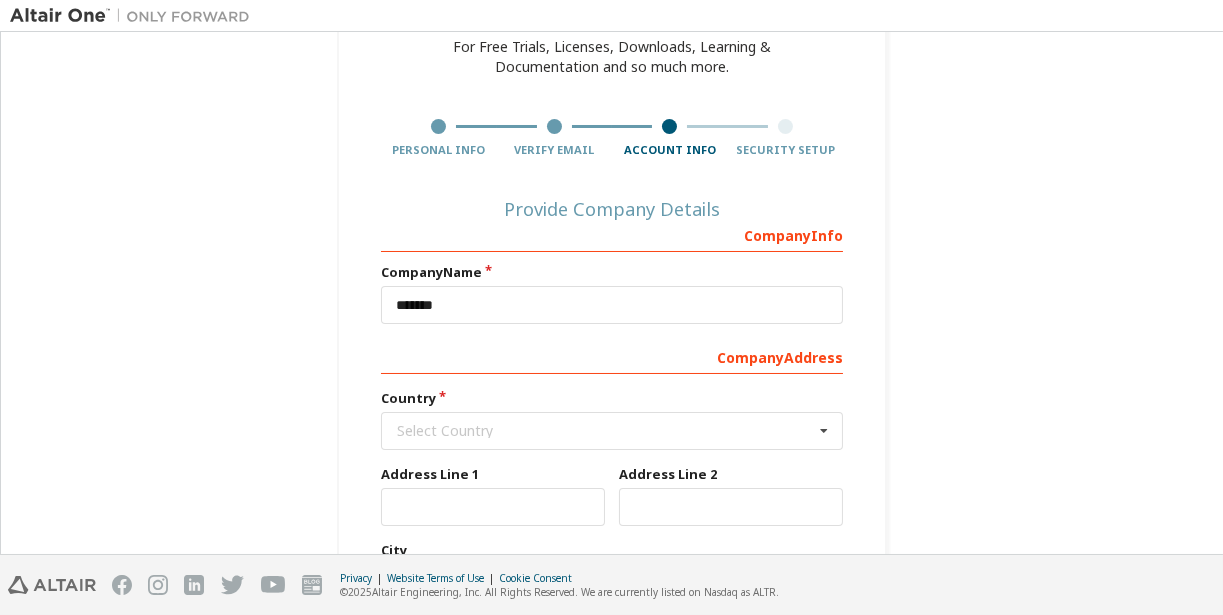 scroll, scrollTop: 141, scrollLeft: 0, axis: vertical 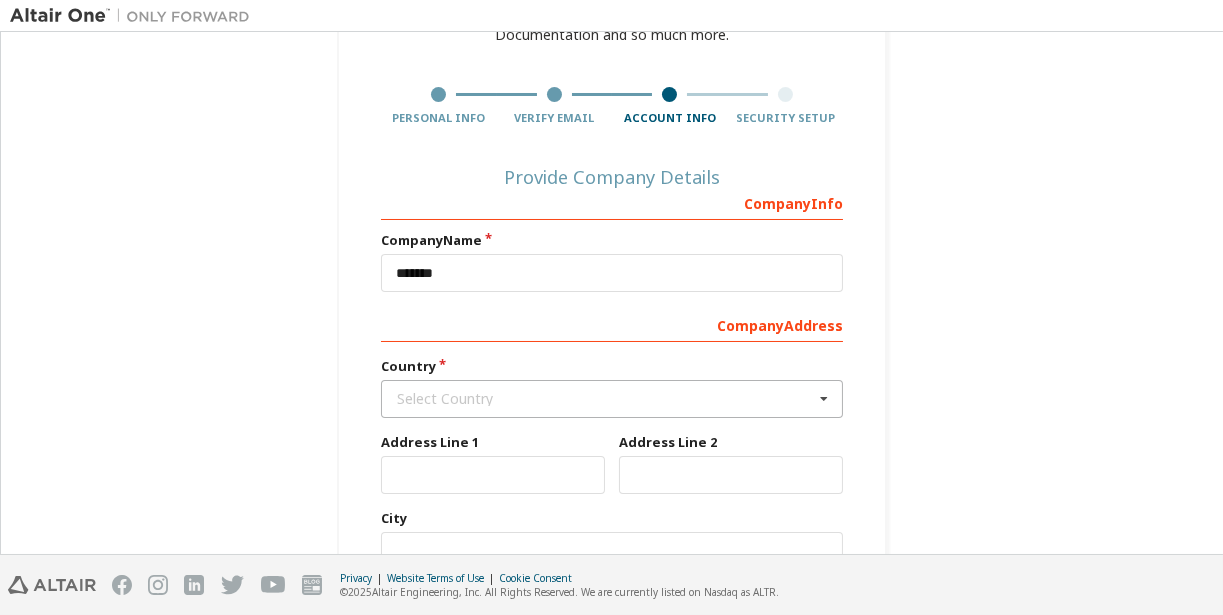 click on "Select Country" at bounding box center [605, 399] 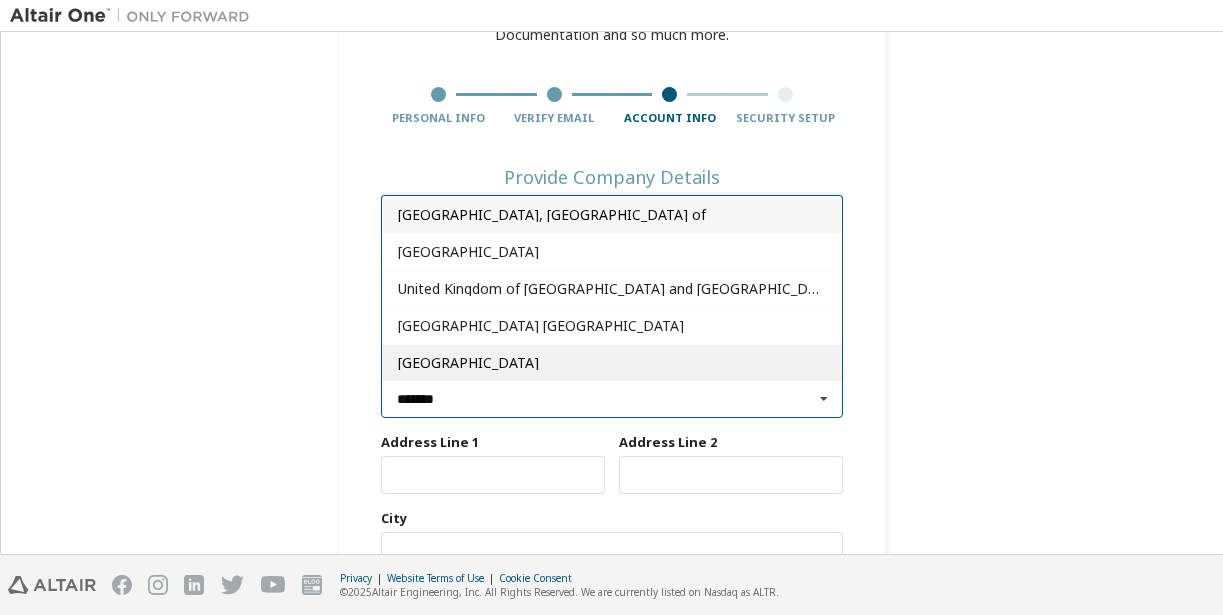type on "******" 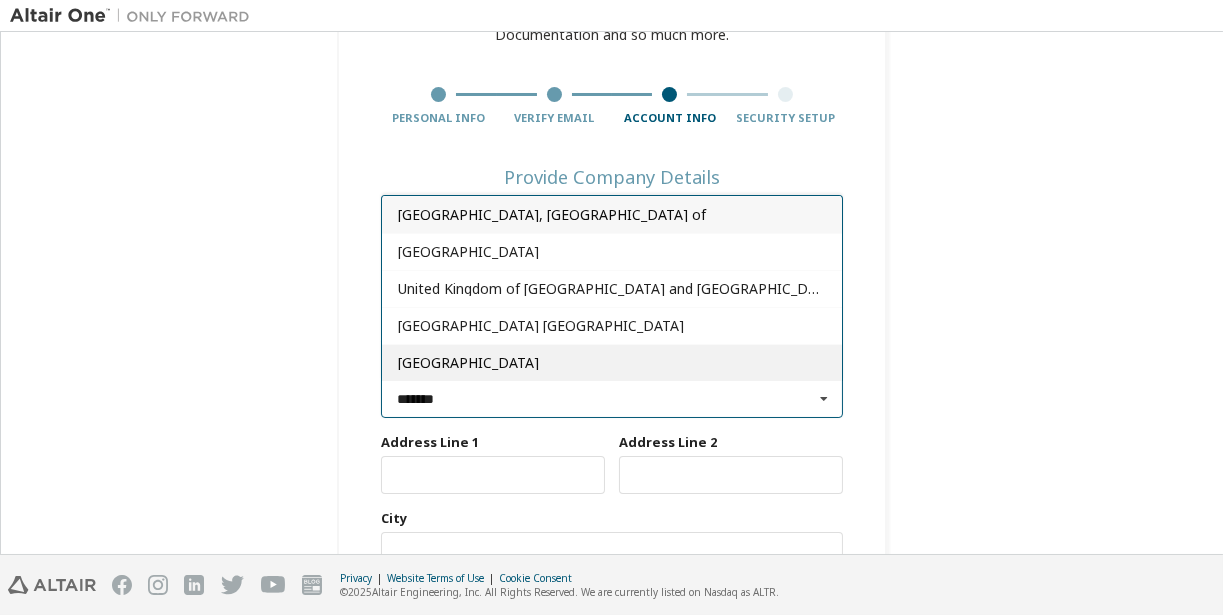 click on "[GEOGRAPHIC_DATA]" at bounding box center (612, 363) 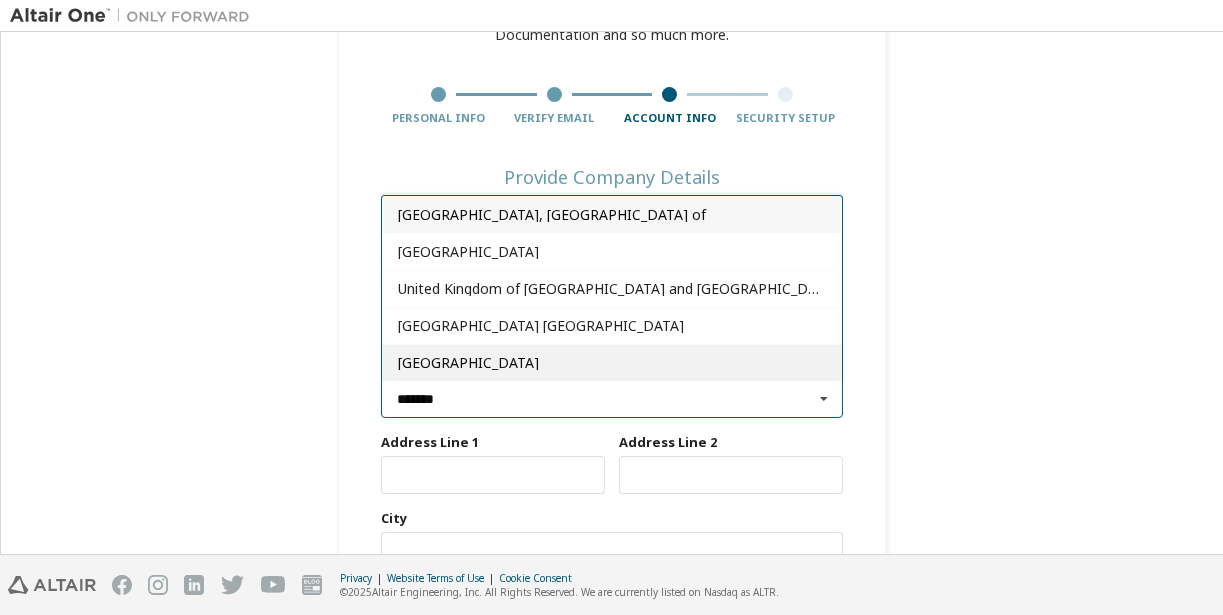 type on "***" 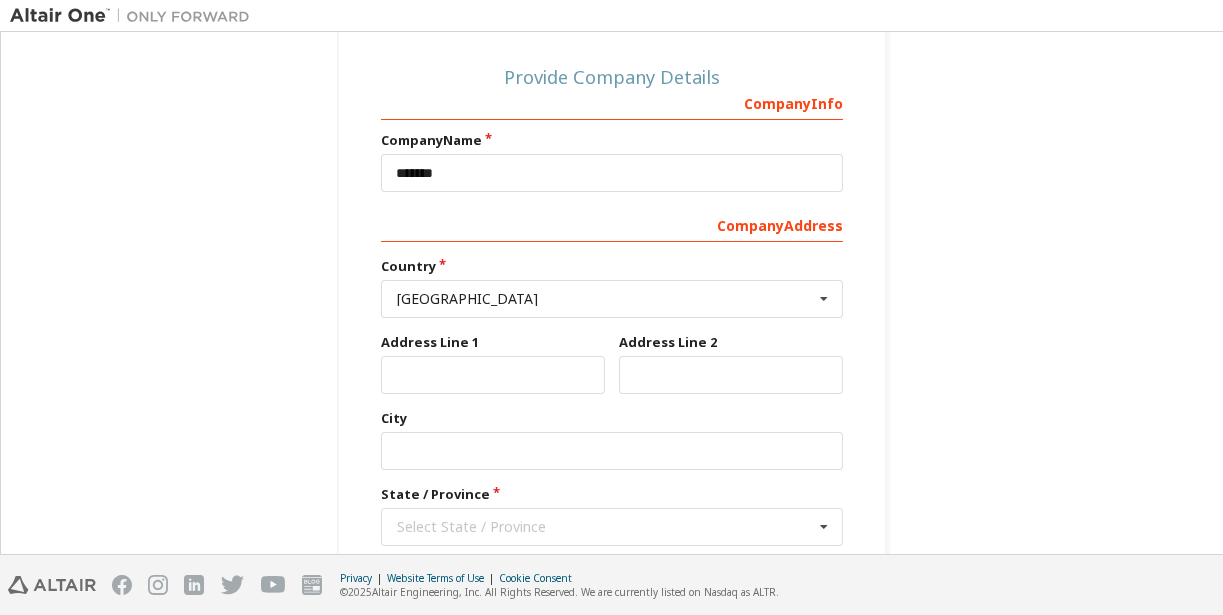 scroll, scrollTop: 316, scrollLeft: 0, axis: vertical 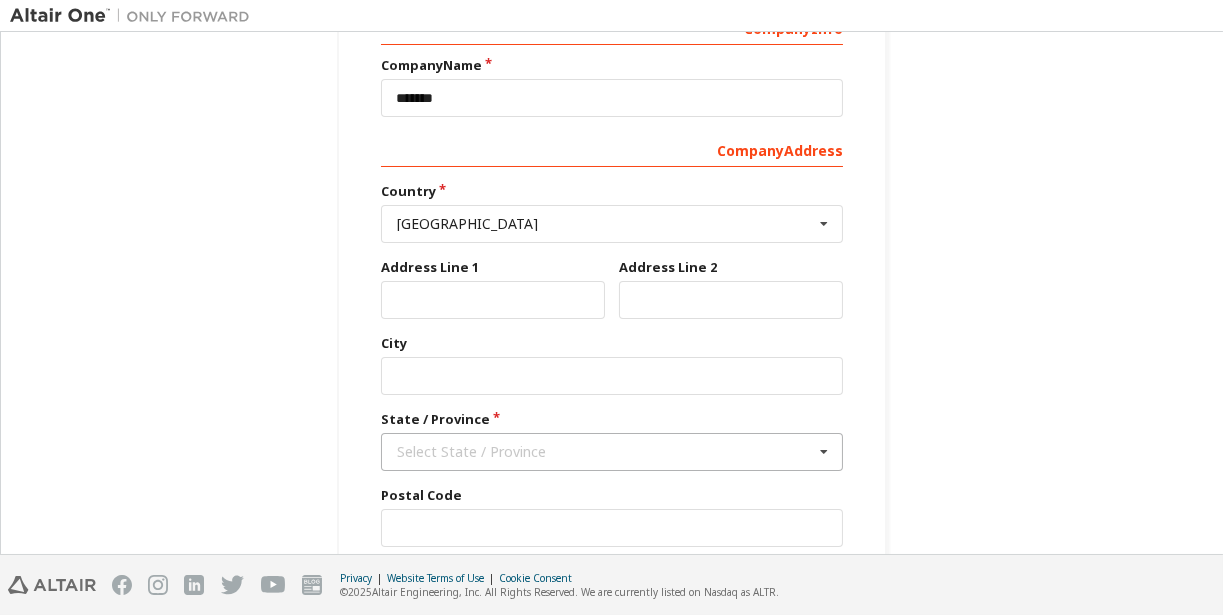 click on "Select State / Province" at bounding box center [605, 452] 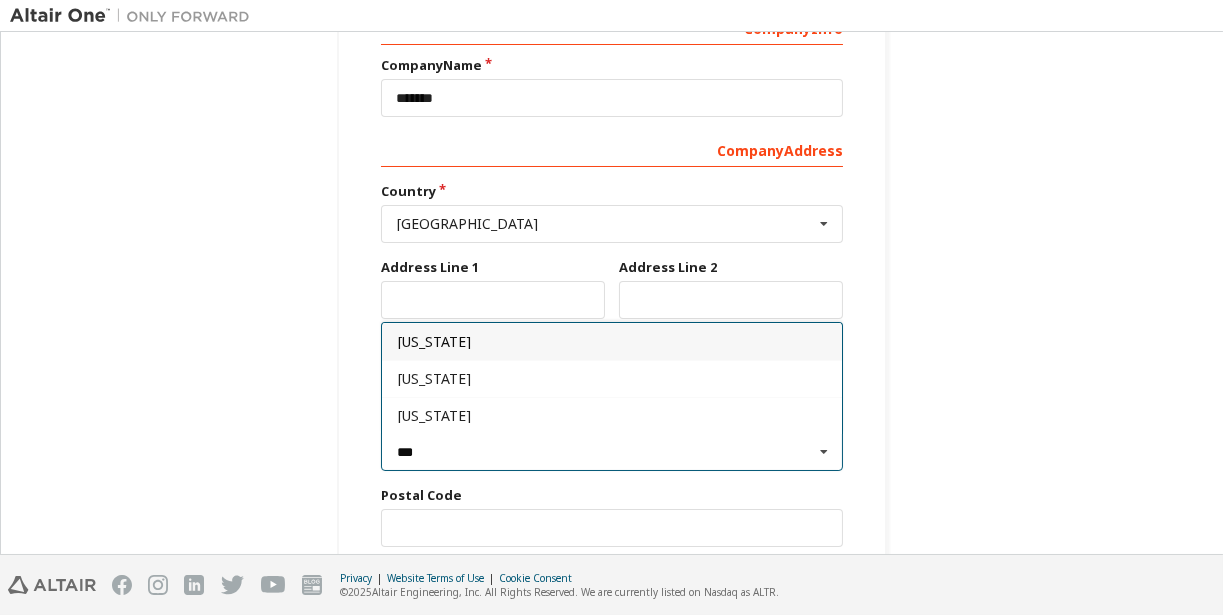 type on "***" 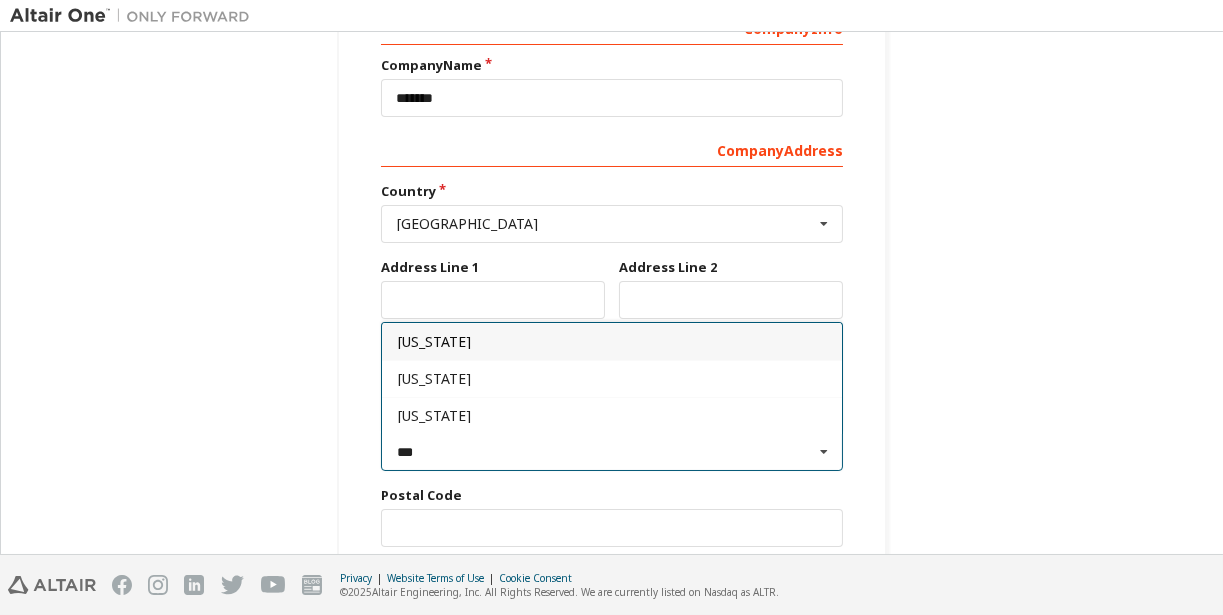 click on "[US_STATE]" at bounding box center (612, 342) 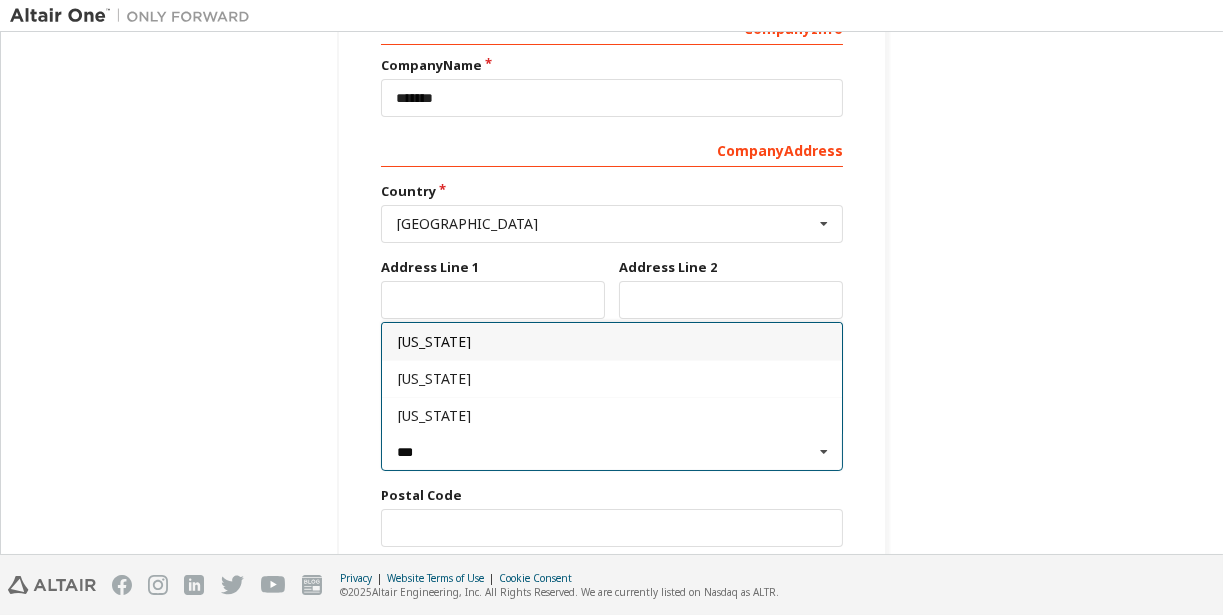 type on "**" 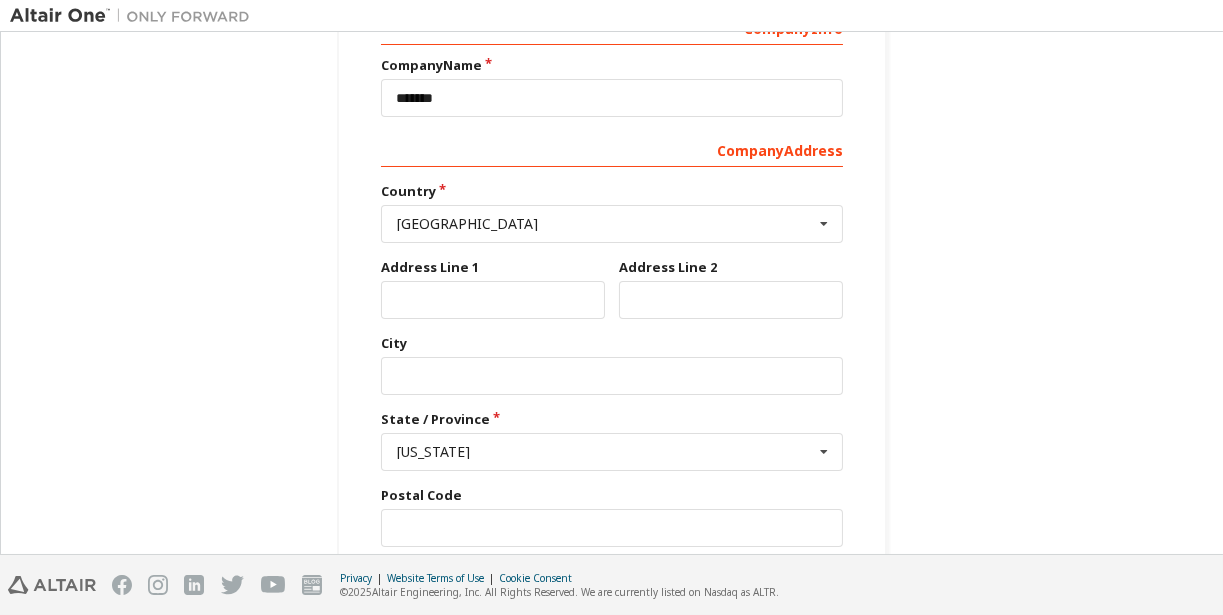 scroll, scrollTop: 411, scrollLeft: 0, axis: vertical 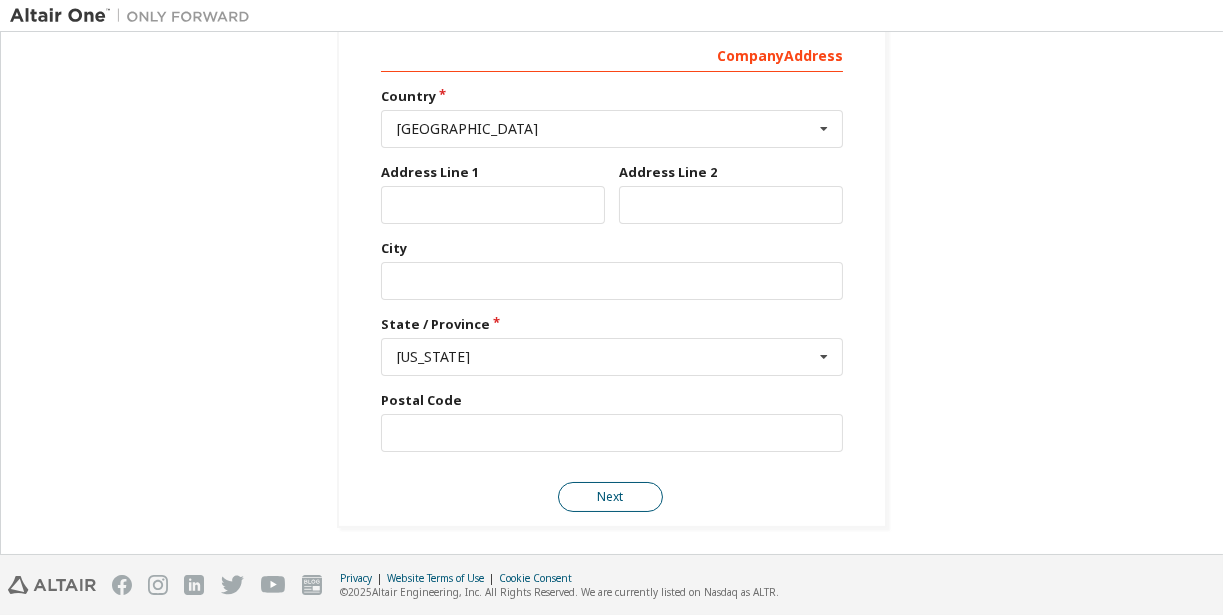 click on "Next" at bounding box center (610, 497) 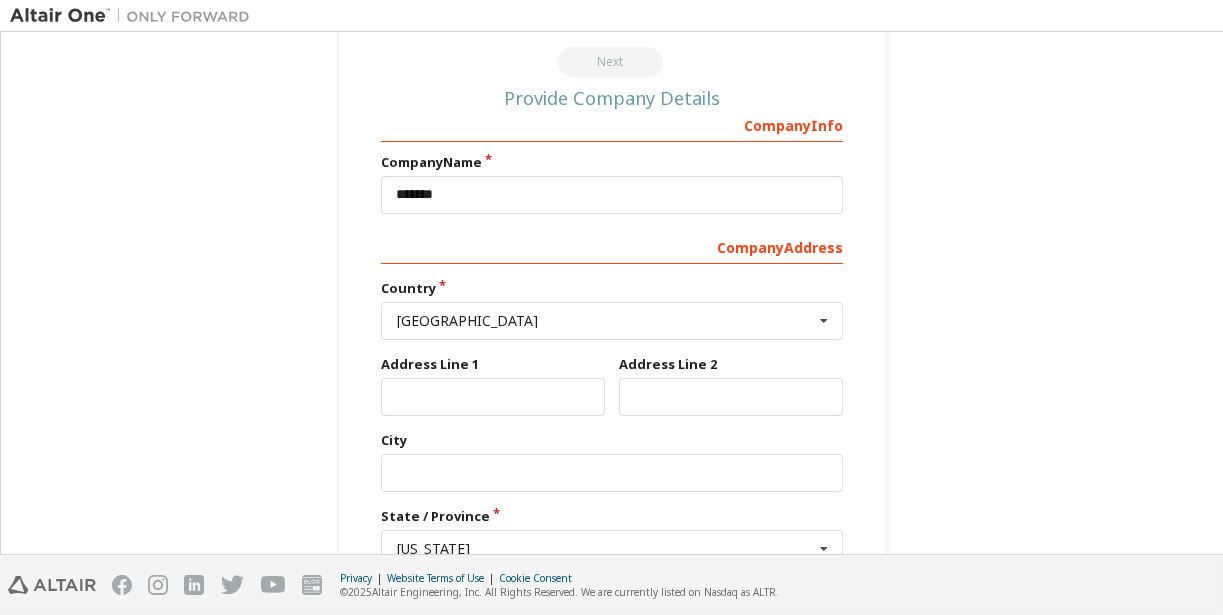 scroll, scrollTop: 0, scrollLeft: 0, axis: both 